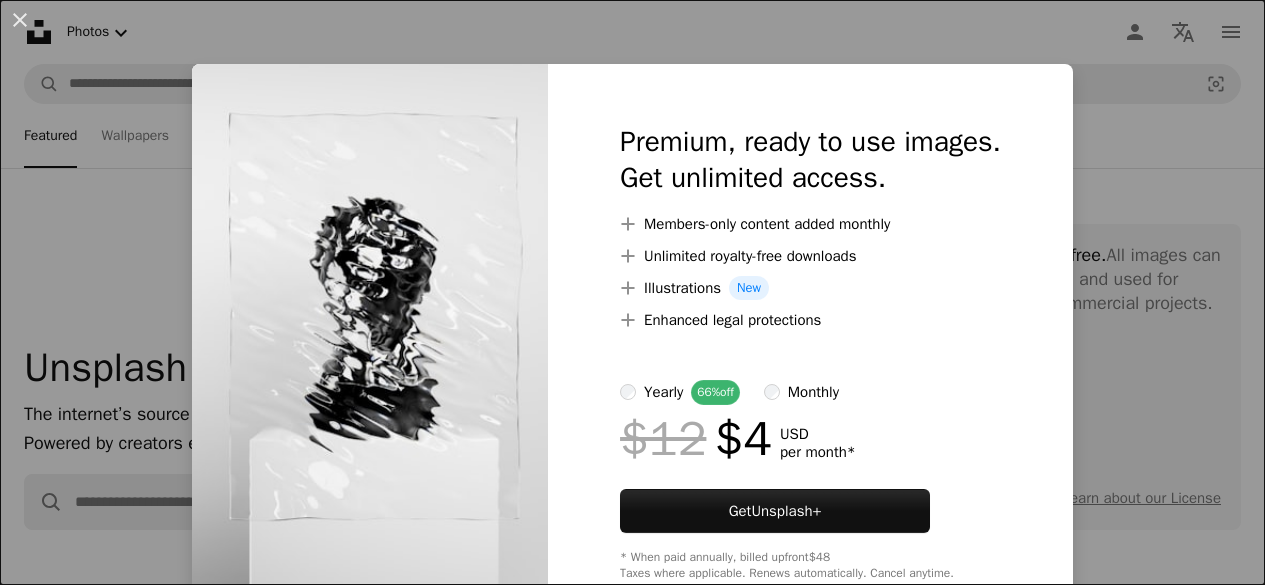scroll, scrollTop: 908, scrollLeft: 0, axis: vertical 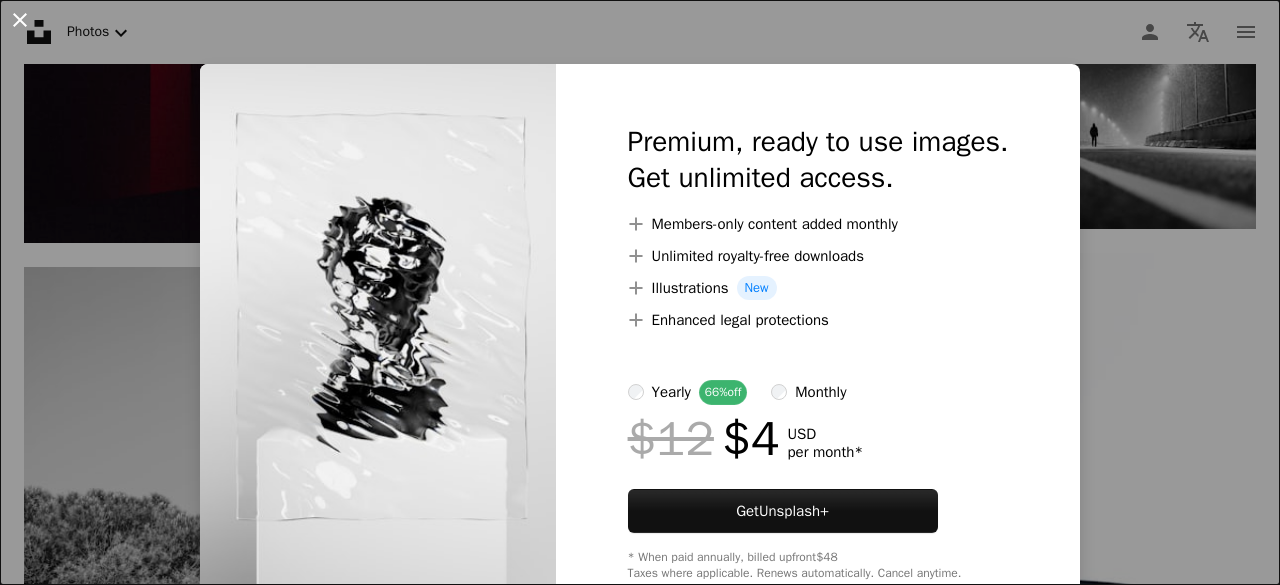click on "An X shape" at bounding box center (20, 20) 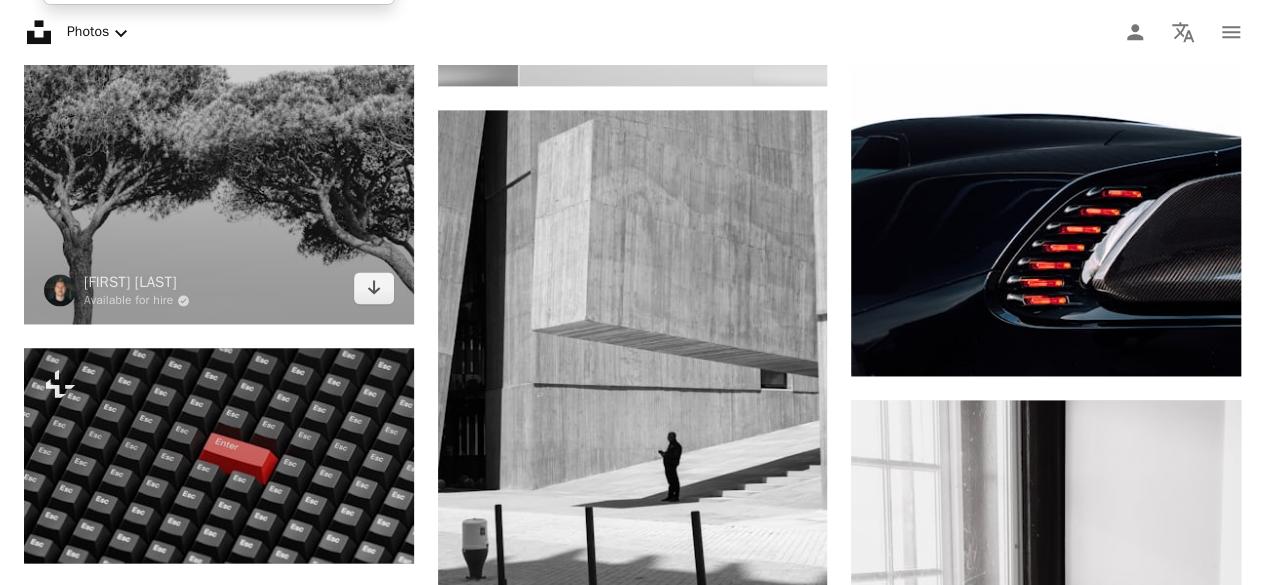 scroll, scrollTop: 1364, scrollLeft: 0, axis: vertical 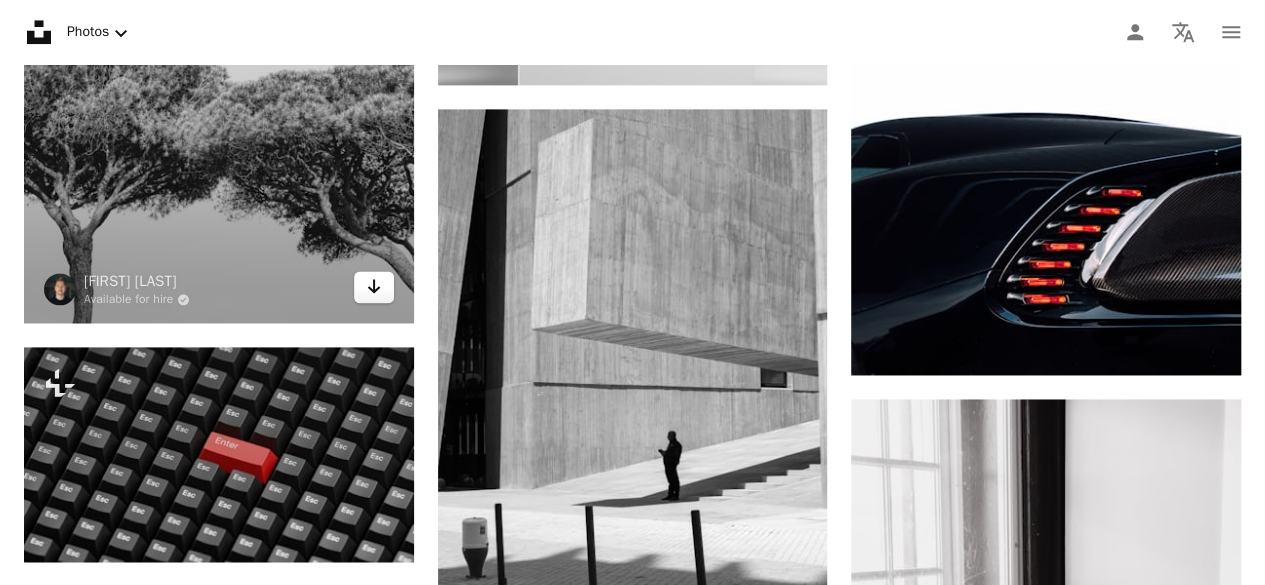 click on "Arrow pointing down" at bounding box center [374, 287] 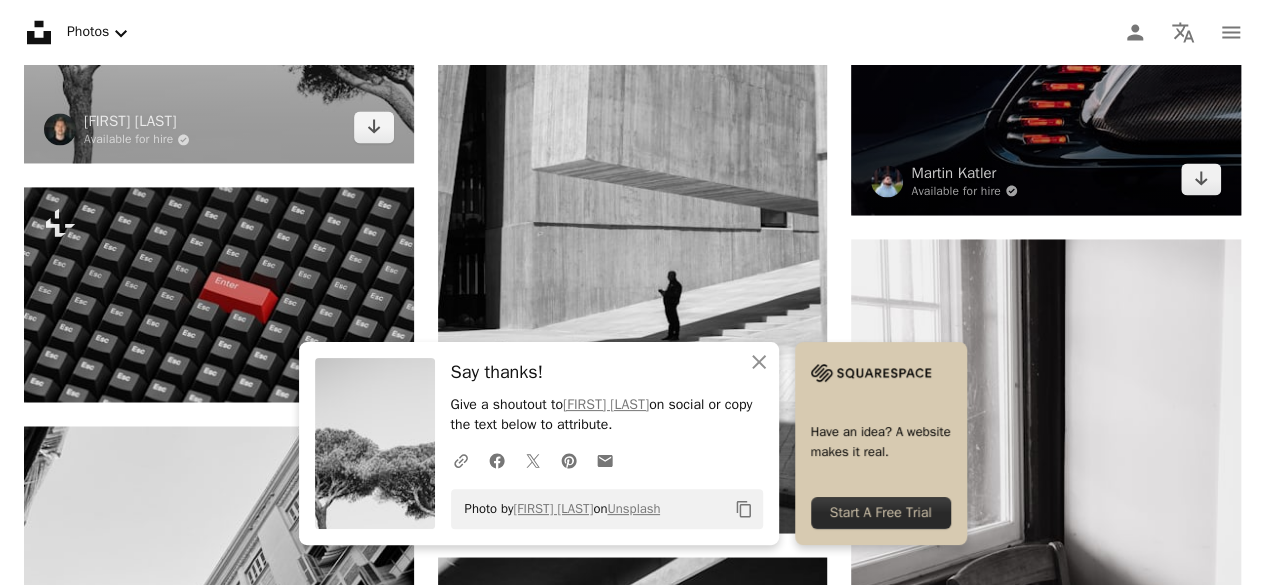 scroll, scrollTop: 1530, scrollLeft: 0, axis: vertical 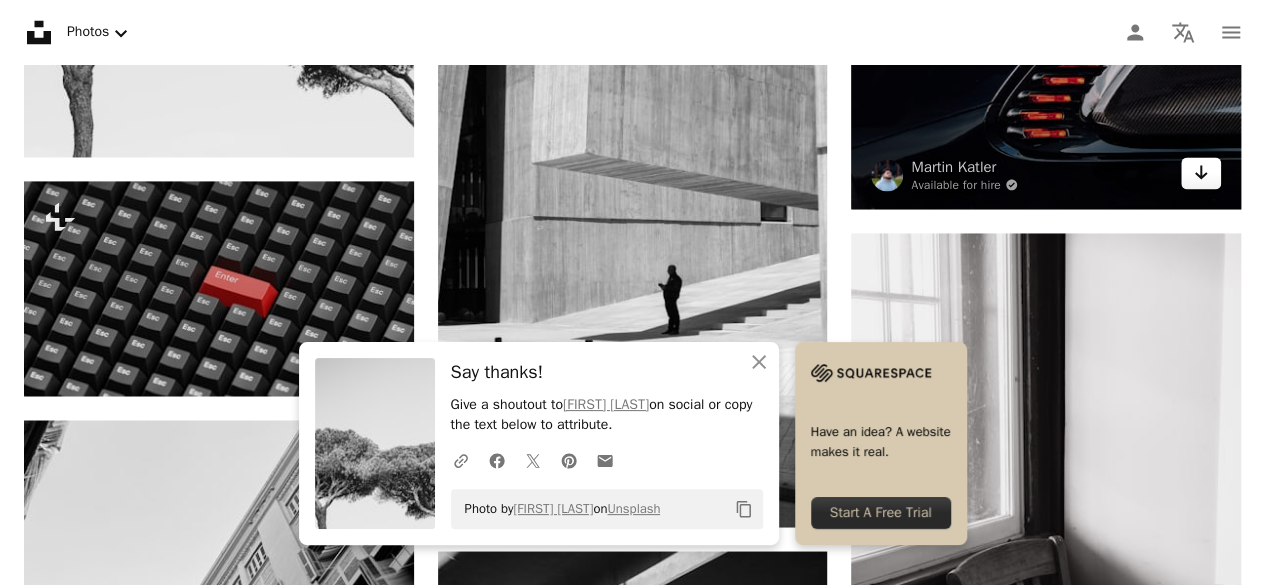 click on "Arrow pointing down" at bounding box center (1201, 173) 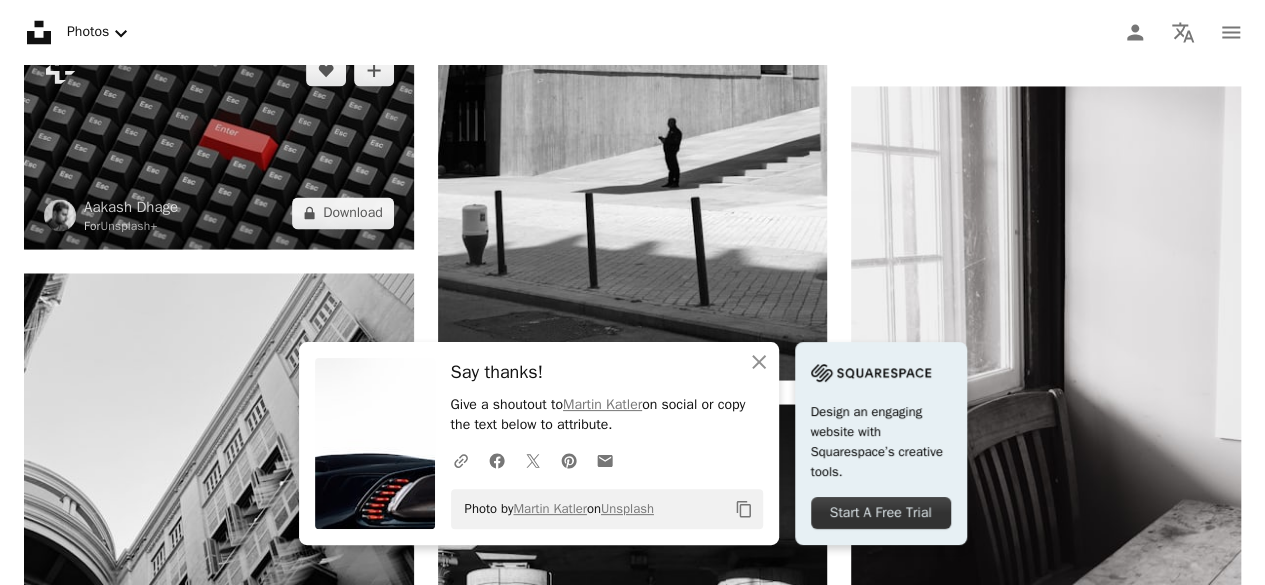 scroll, scrollTop: 1686, scrollLeft: 0, axis: vertical 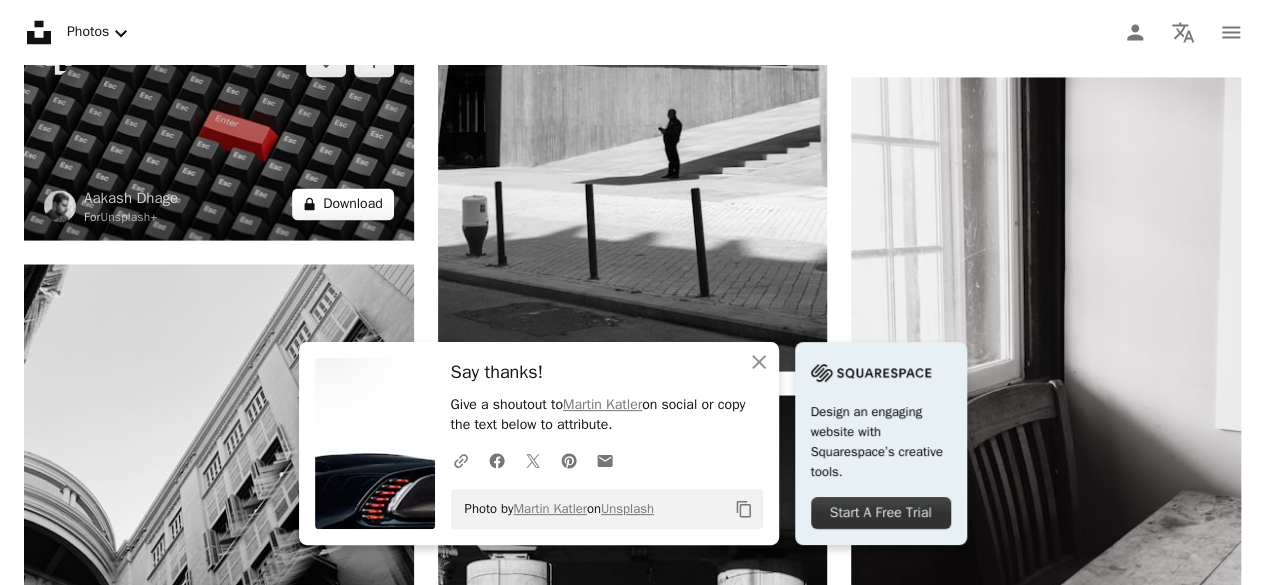 click on "A lock Download" at bounding box center [343, 204] 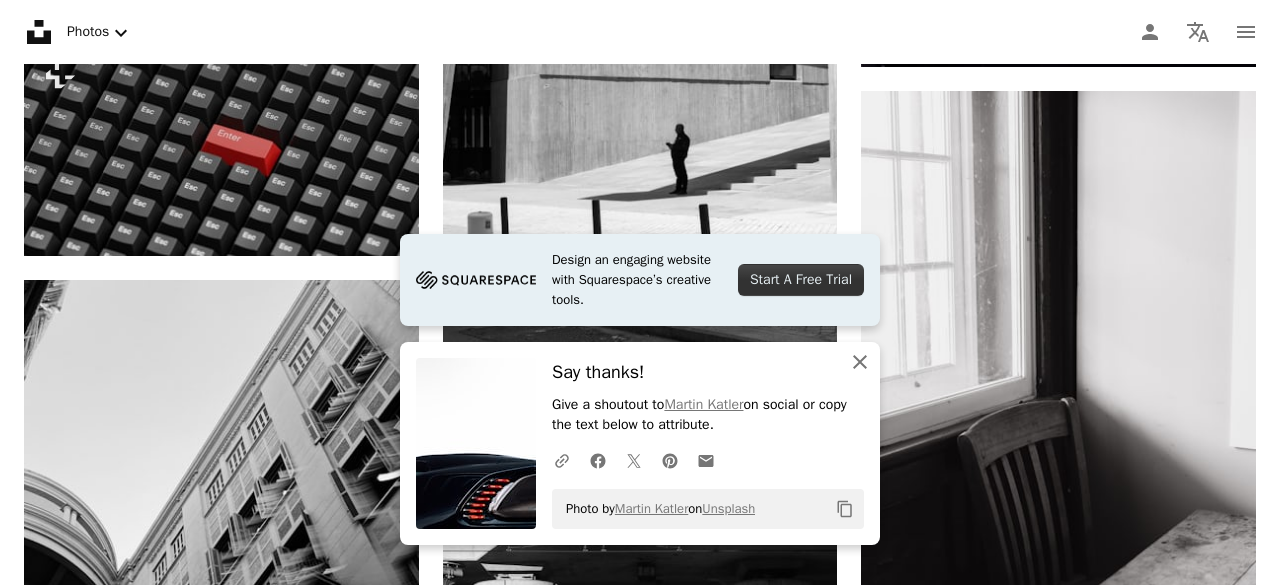 click on "An X shape" 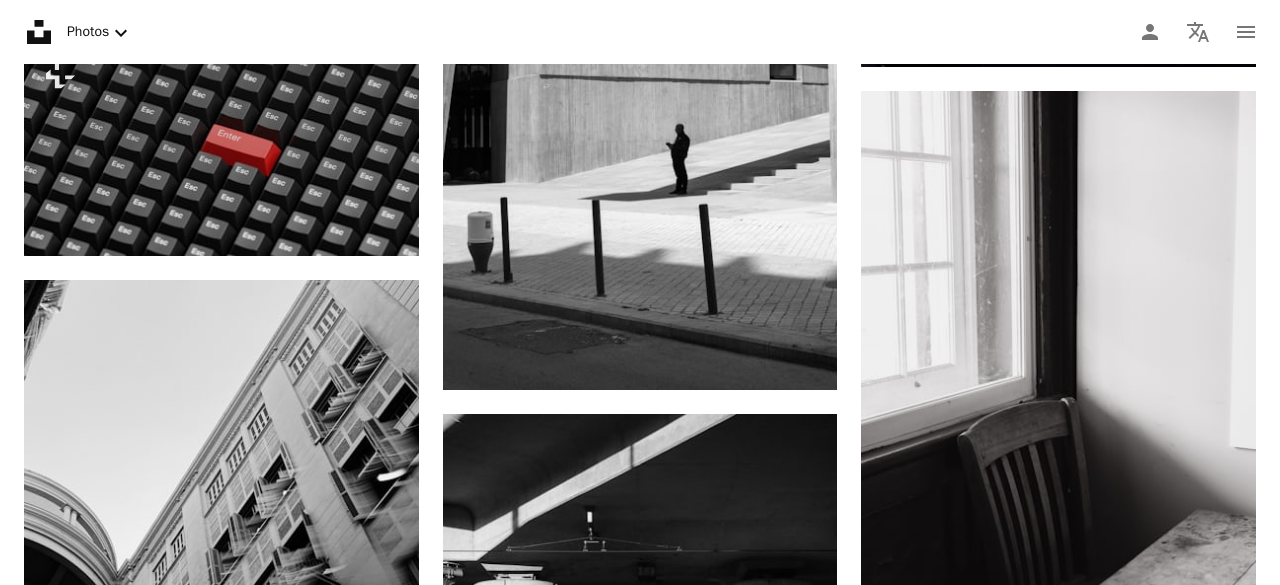 click on "An X shape" at bounding box center (20, 20) 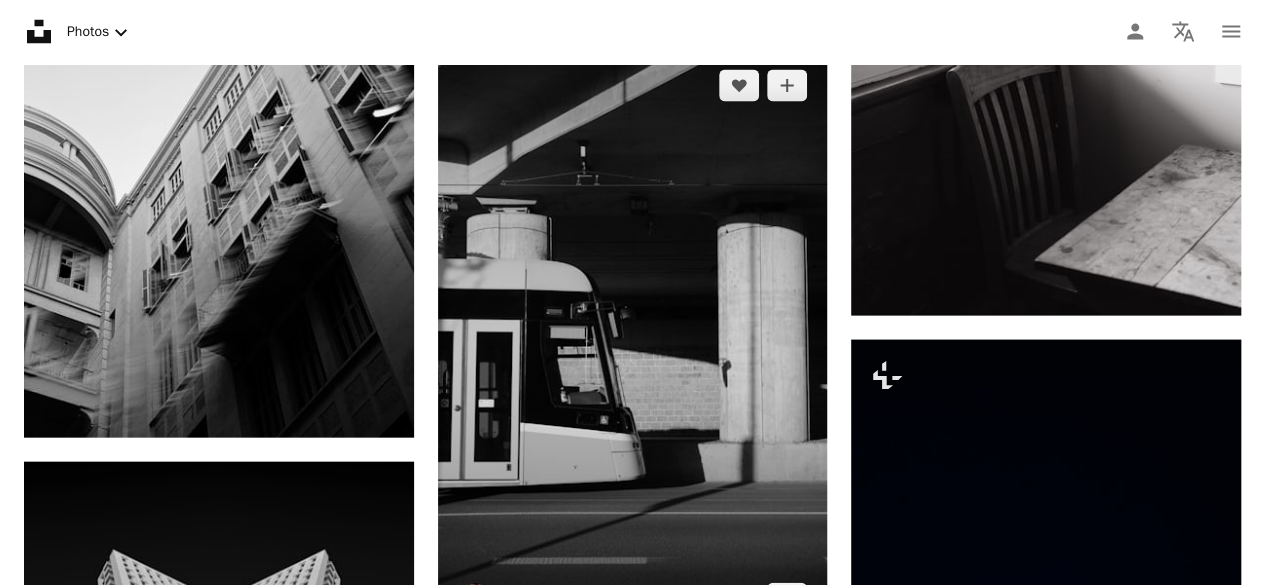 scroll, scrollTop: 2032, scrollLeft: 0, axis: vertical 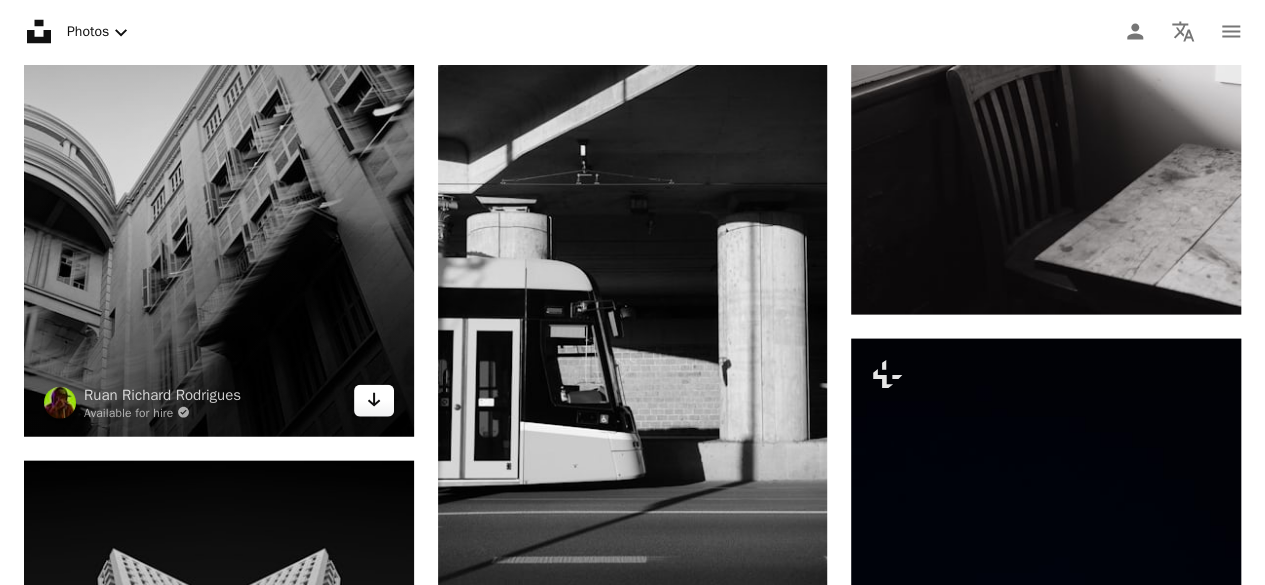 click 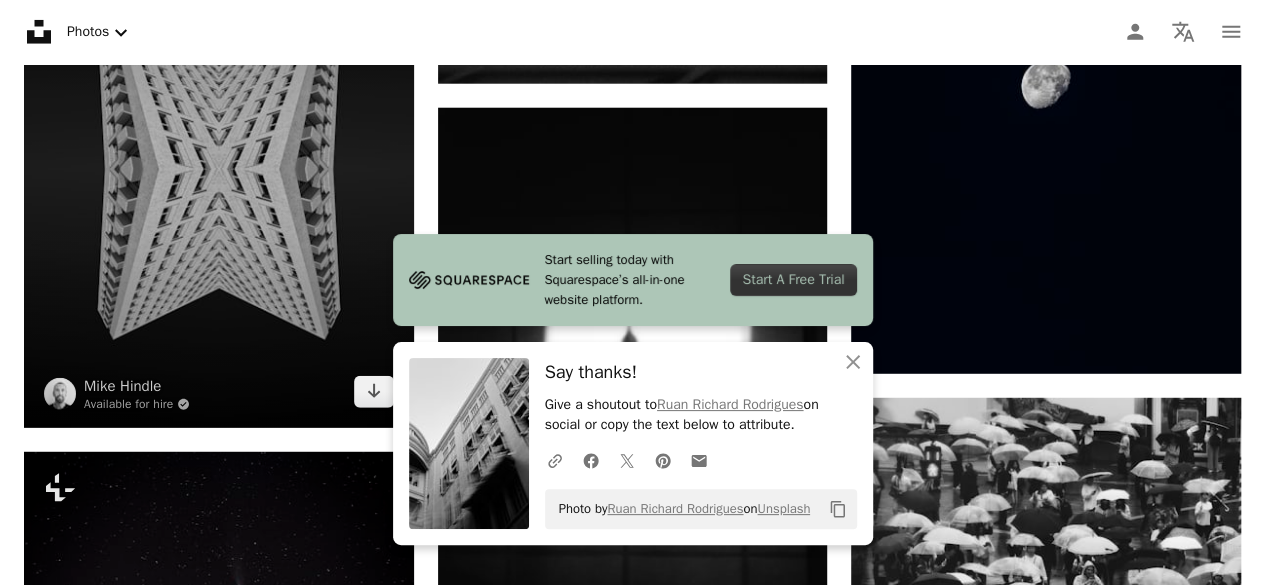scroll, scrollTop: 2586, scrollLeft: 0, axis: vertical 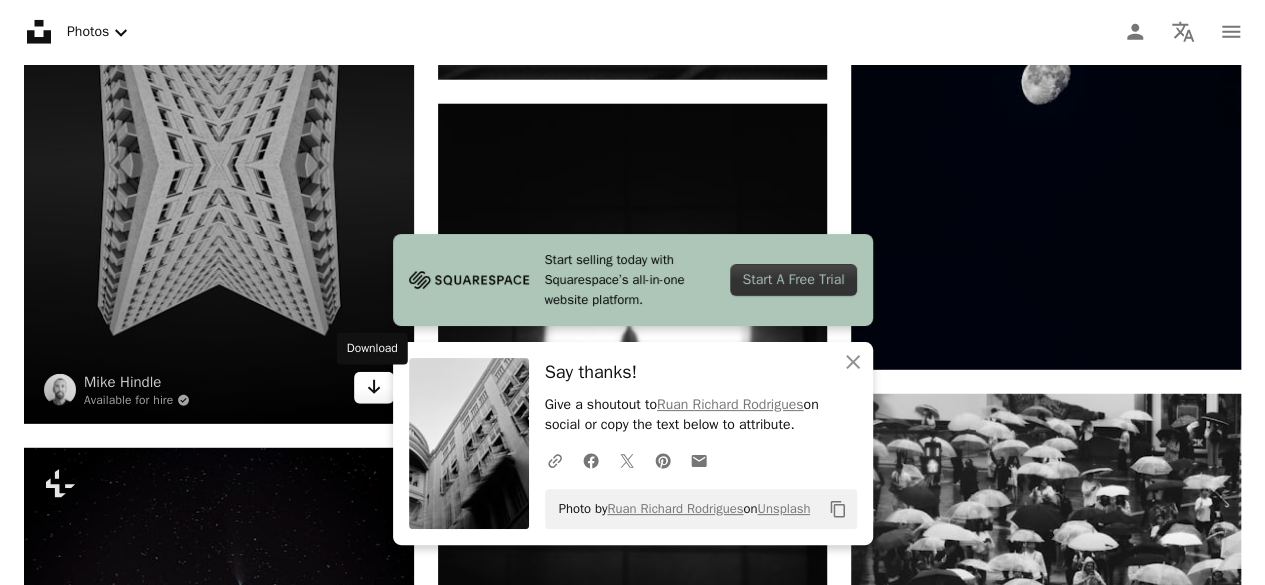 click on "Arrow pointing down" 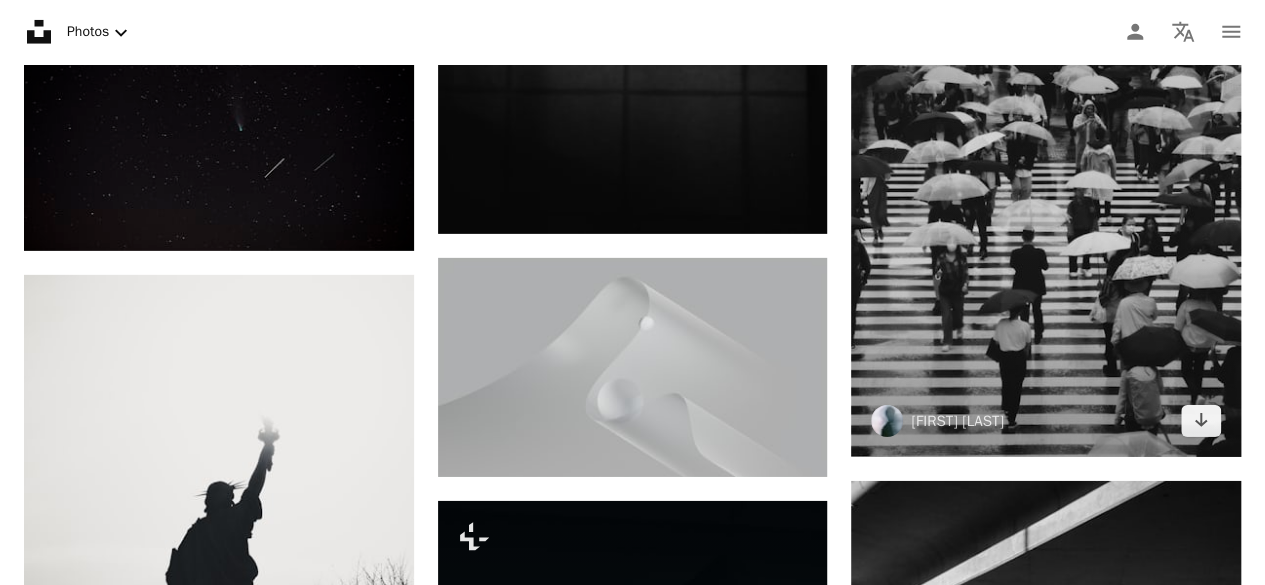 scroll, scrollTop: 3006, scrollLeft: 0, axis: vertical 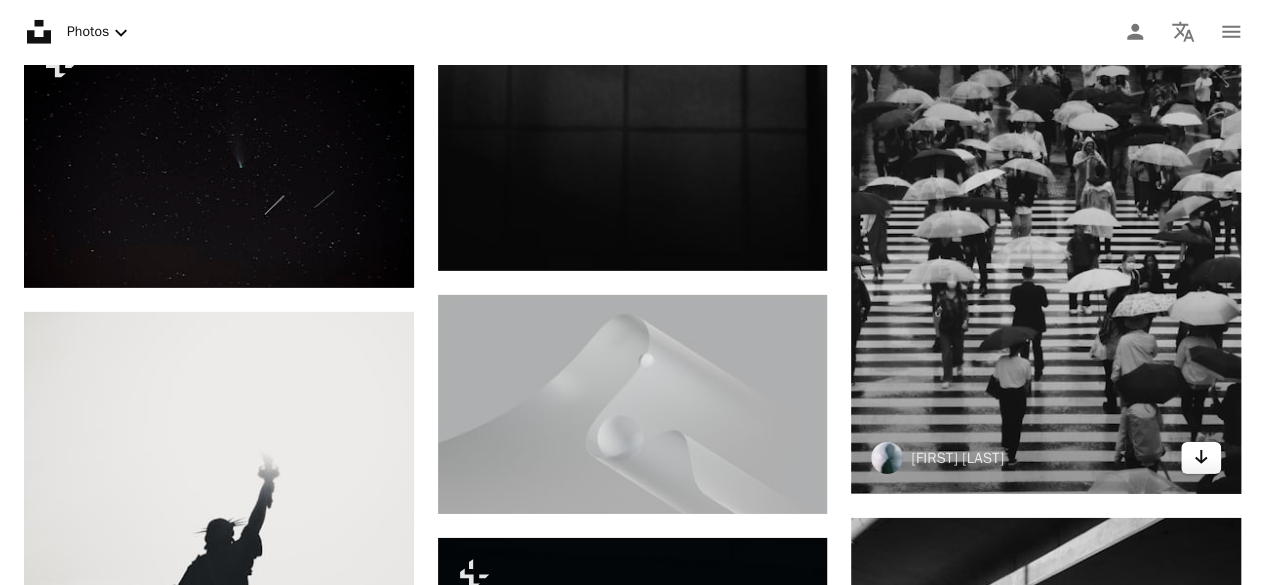 click on "Arrow pointing down" 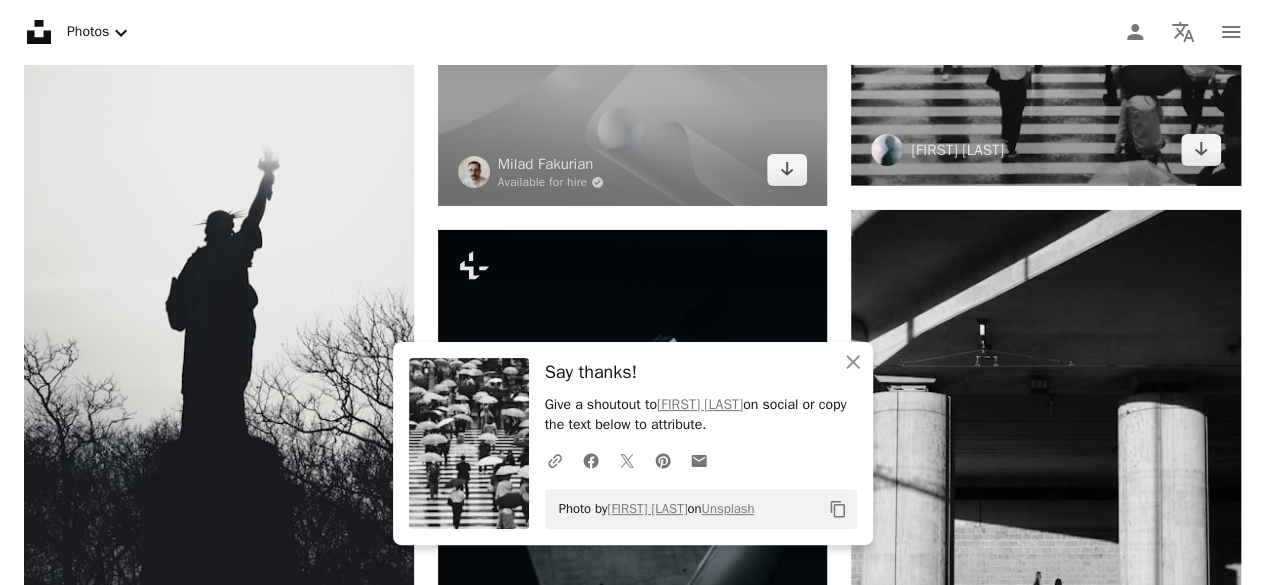 scroll, scrollTop: 3380, scrollLeft: 0, axis: vertical 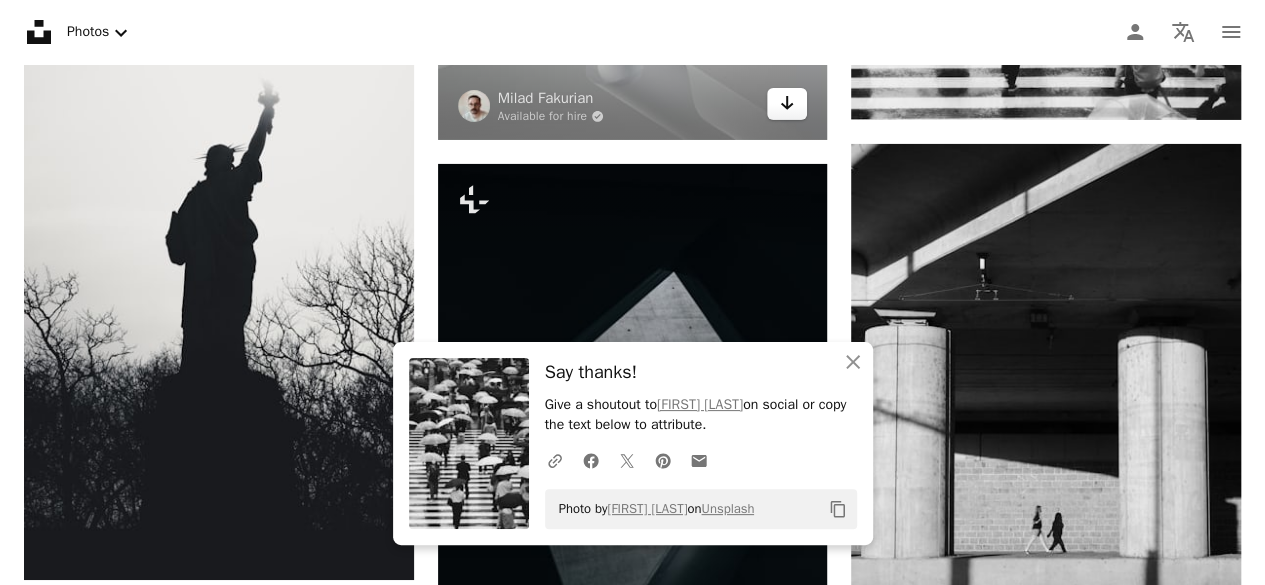 click on "Arrow pointing down" 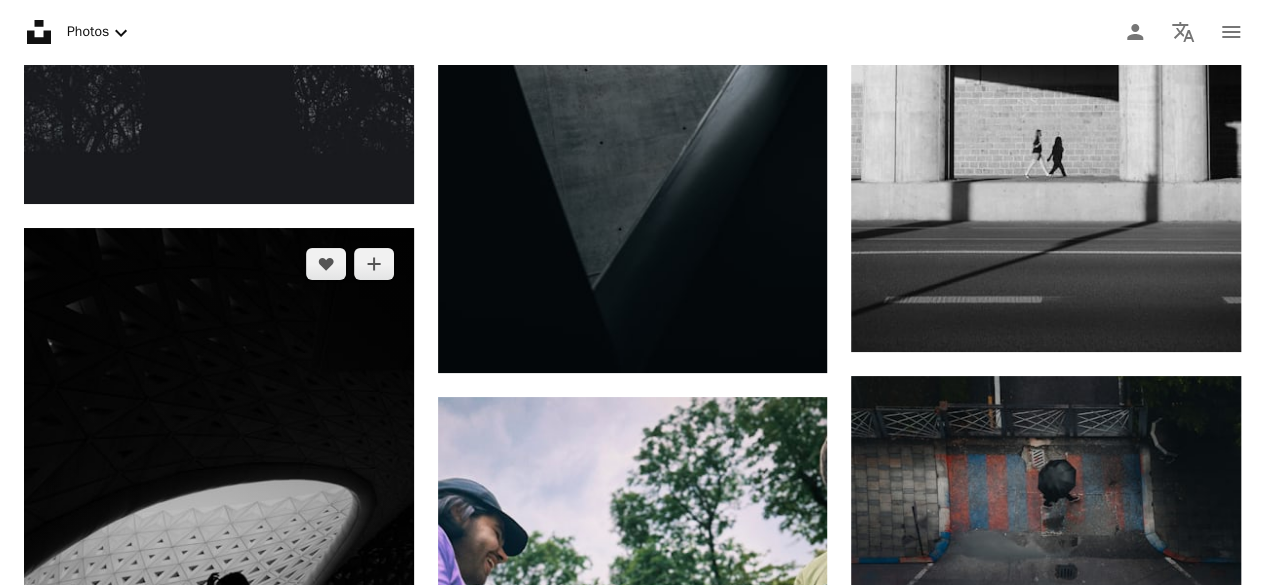 scroll, scrollTop: 3754, scrollLeft: 0, axis: vertical 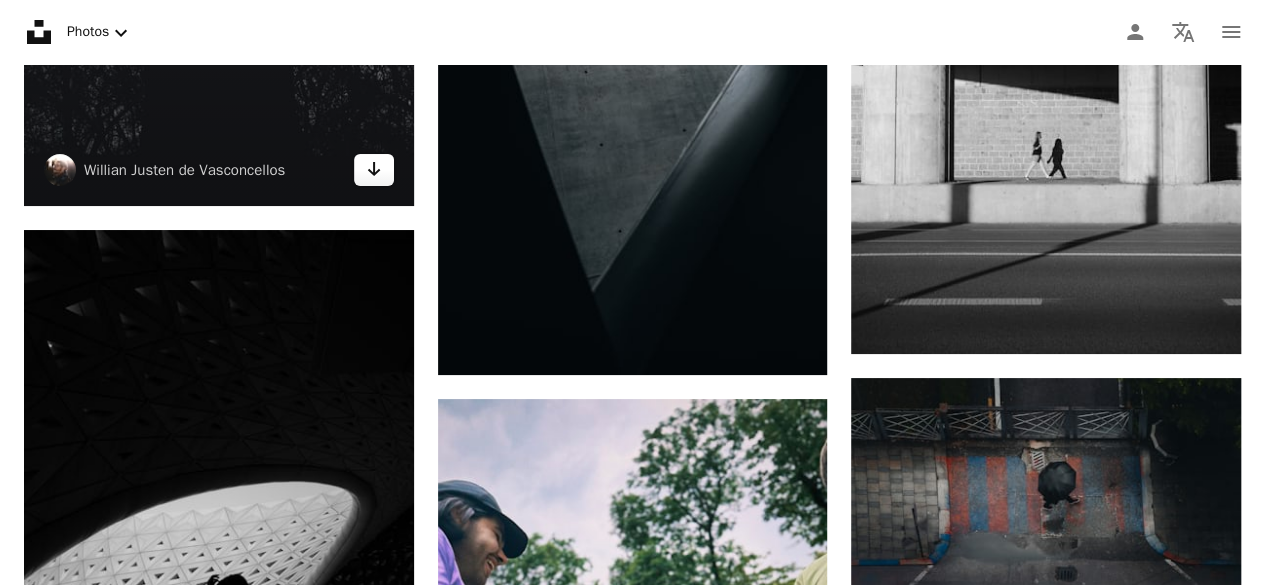 click on "Arrow pointing down" 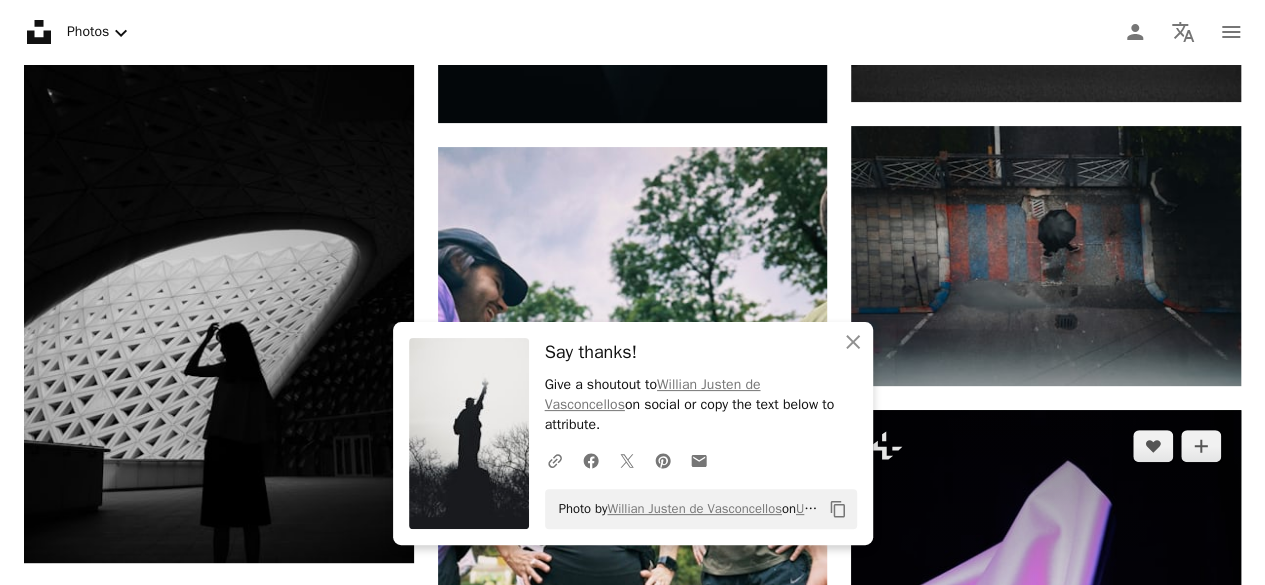scroll, scrollTop: 3944, scrollLeft: 0, axis: vertical 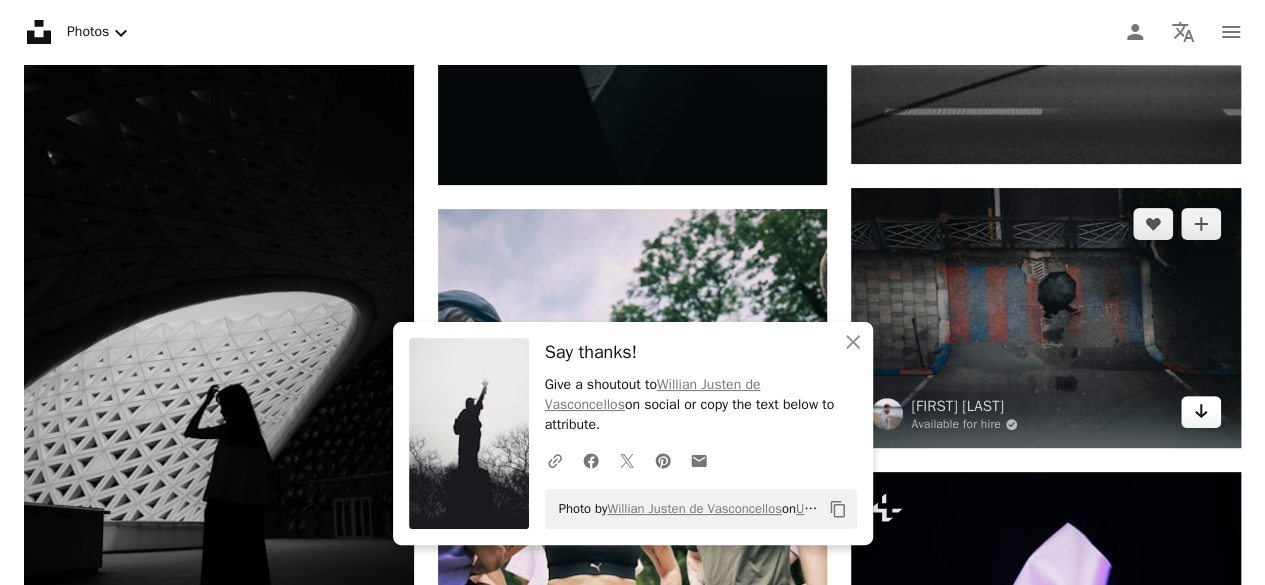 click on "Arrow pointing down" 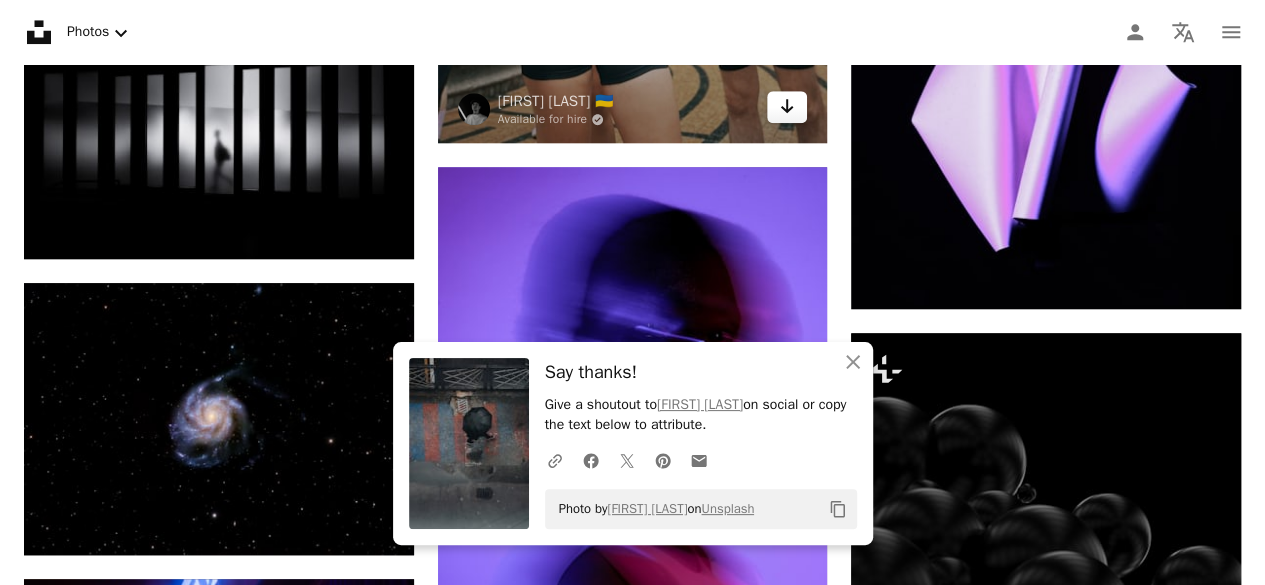 scroll, scrollTop: 4596, scrollLeft: 0, axis: vertical 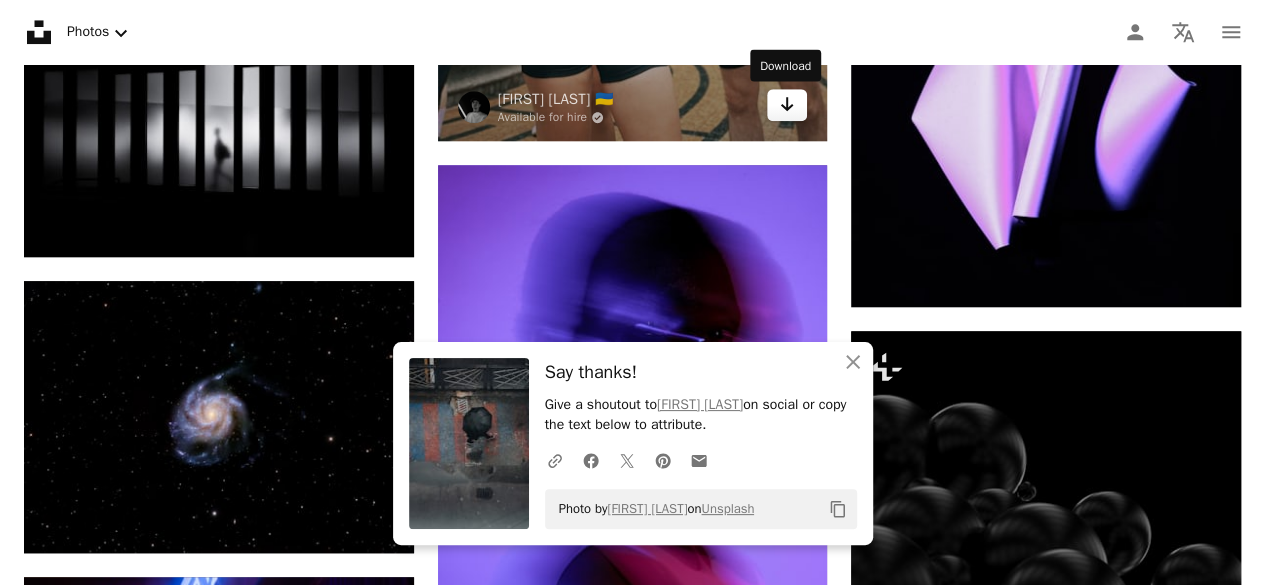 click on "Arrow pointing down" 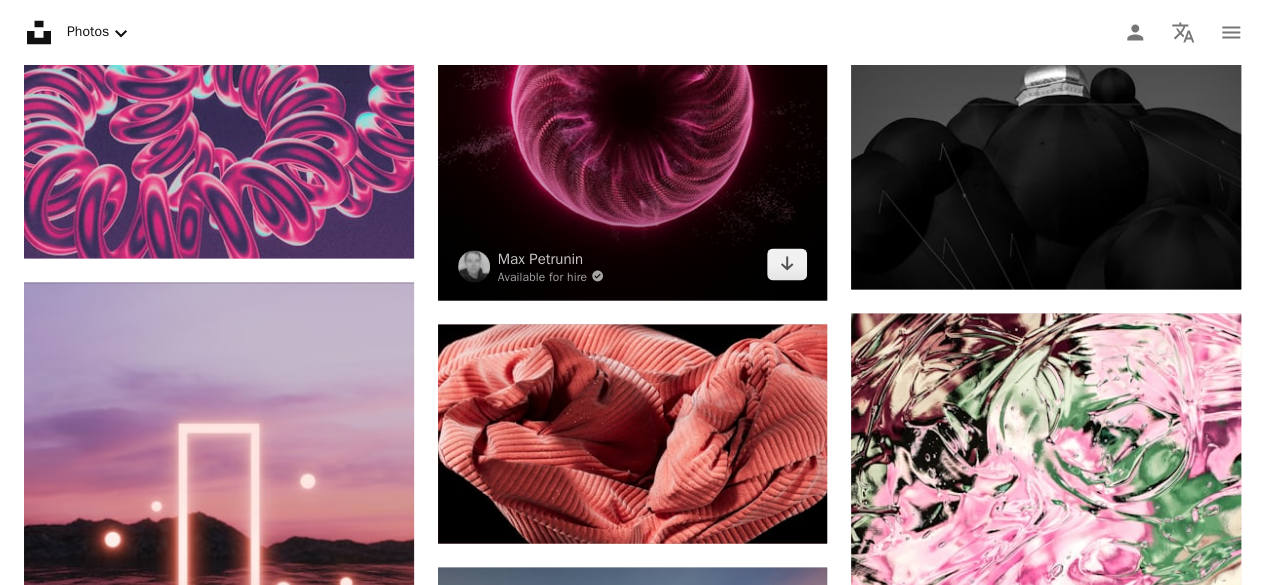 scroll, scrollTop: 5460, scrollLeft: 0, axis: vertical 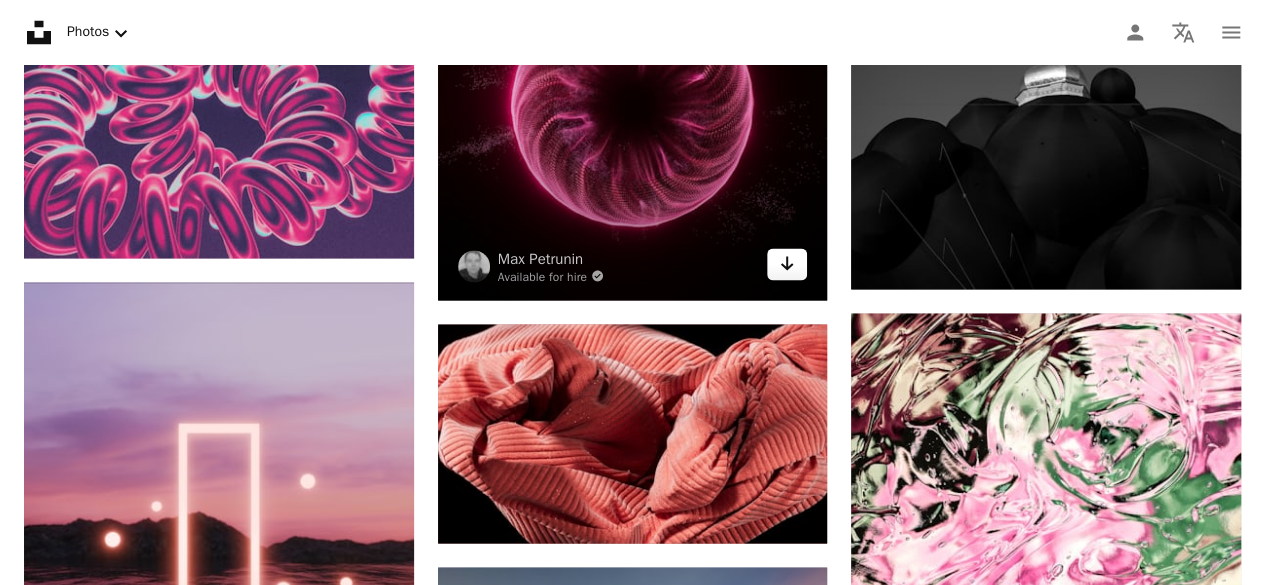 click on "Arrow pointing down" at bounding box center (787, 264) 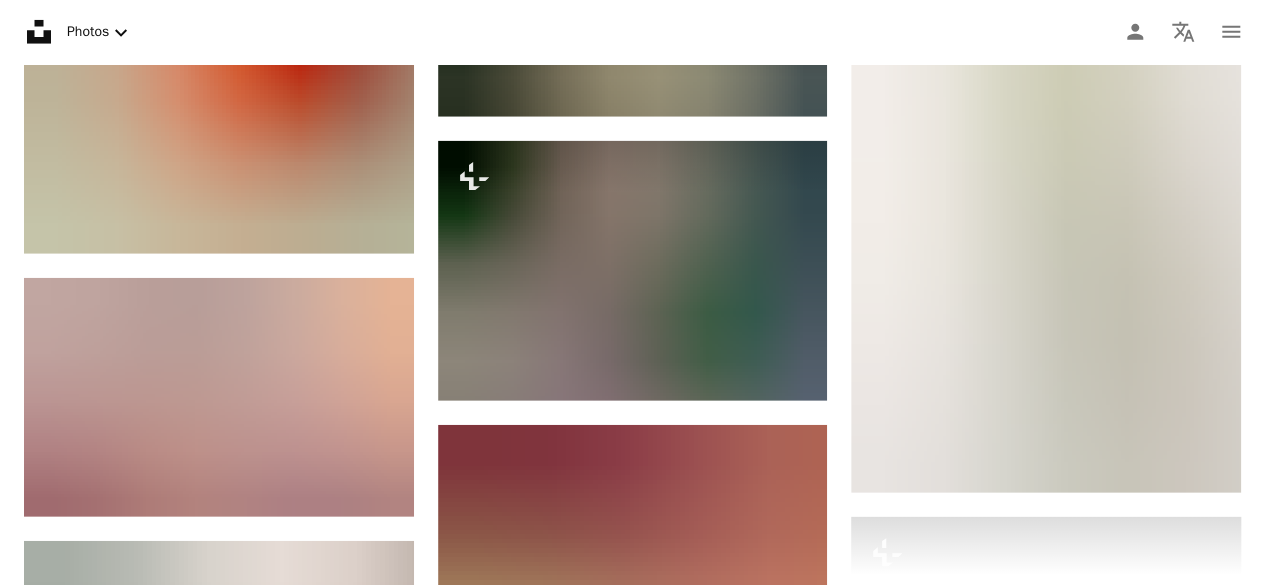 scroll, scrollTop: 6486, scrollLeft: 0, axis: vertical 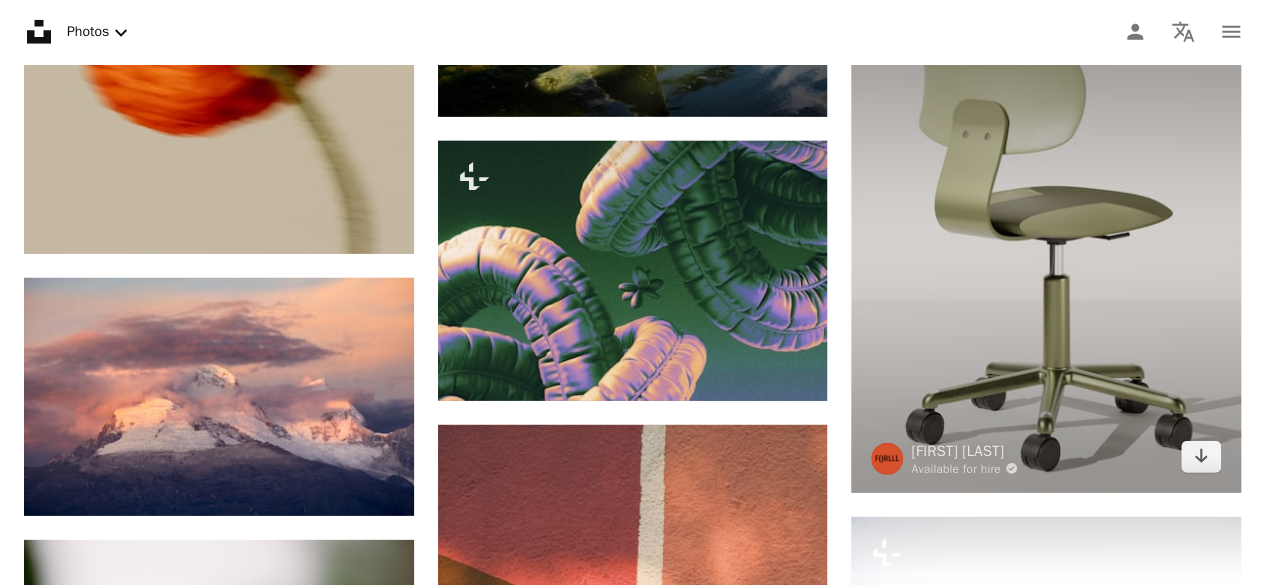 click at bounding box center (1046, 249) 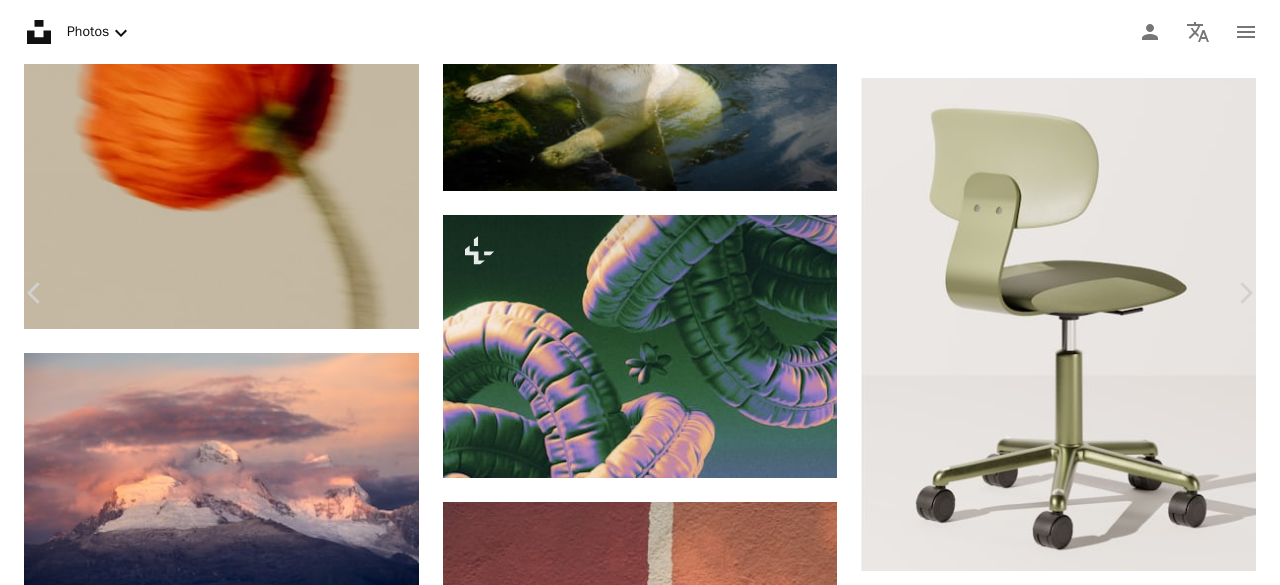 click on "Download free" at bounding box center [1081, 2980] 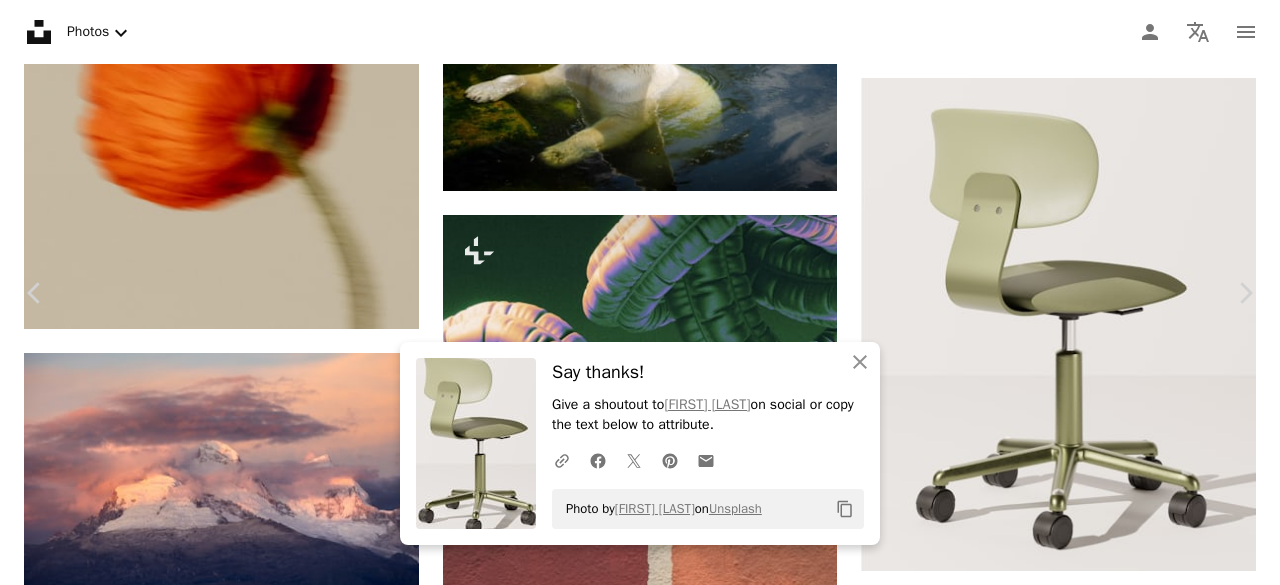 click on "An X shape" at bounding box center (20, 20) 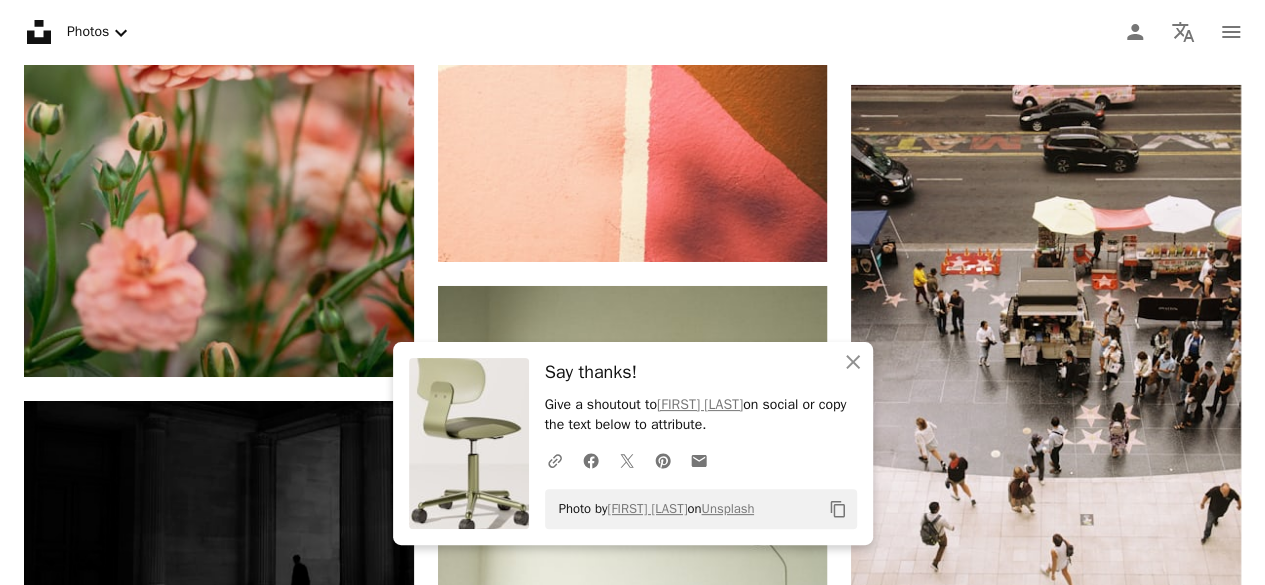 scroll, scrollTop: 7256, scrollLeft: 0, axis: vertical 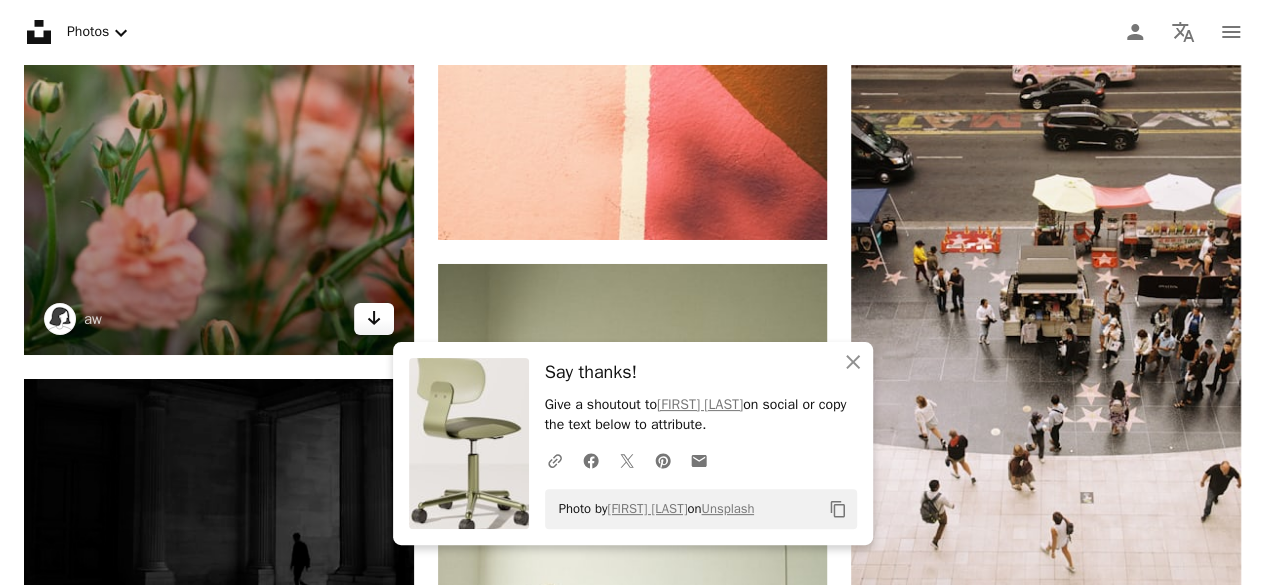 click on "Arrow pointing down" 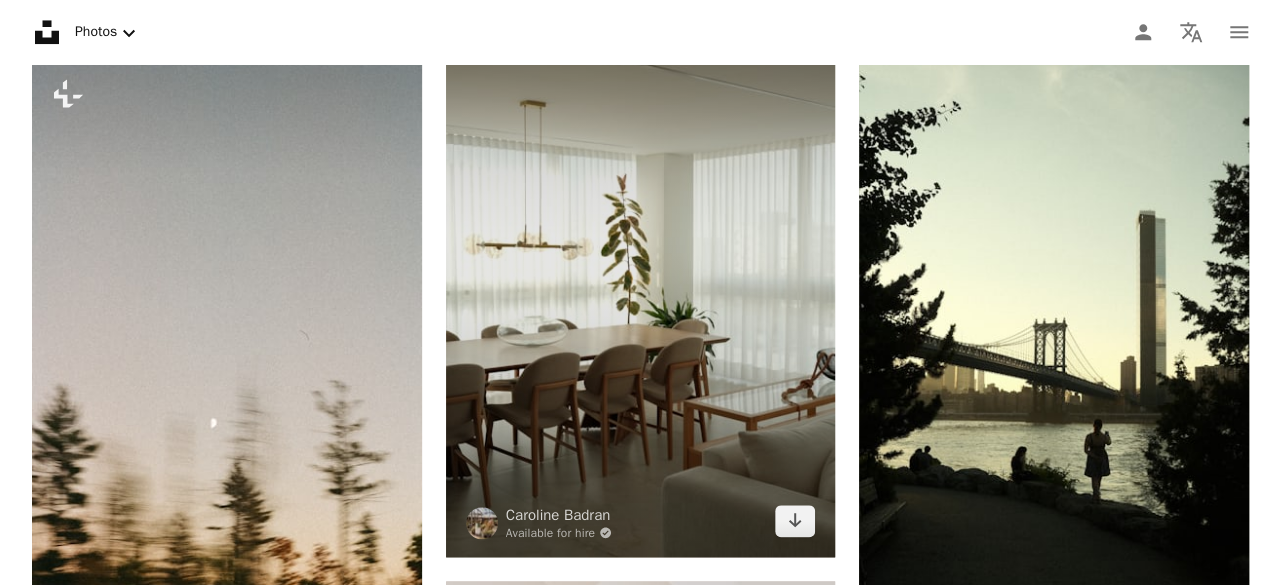 scroll, scrollTop: 8474, scrollLeft: 0, axis: vertical 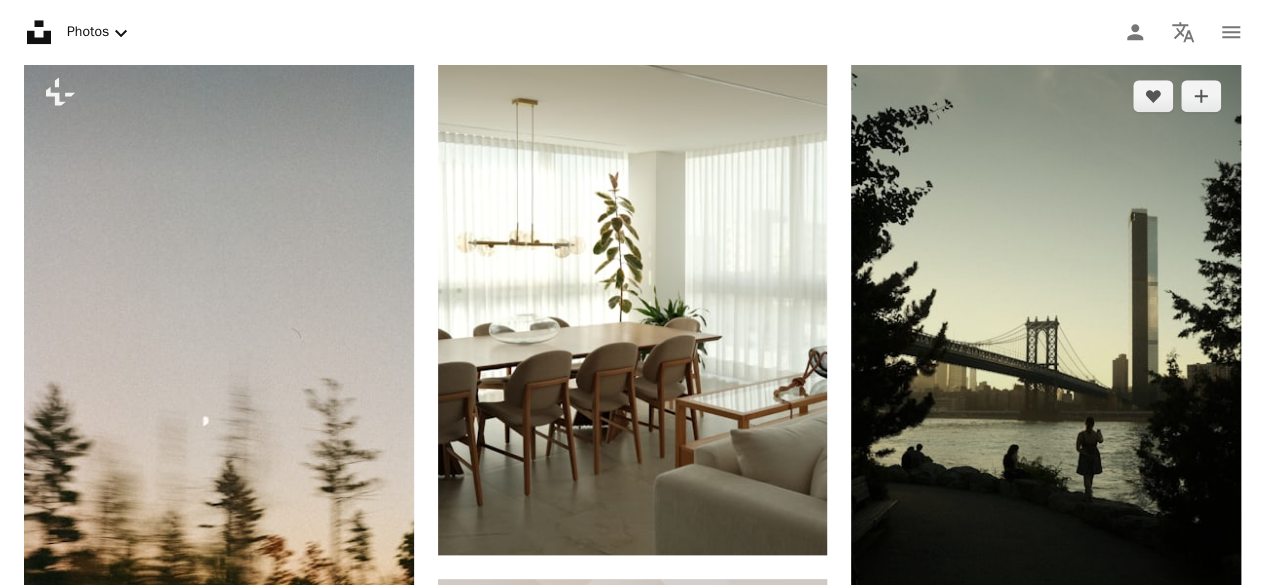 click at bounding box center (1046, 352) 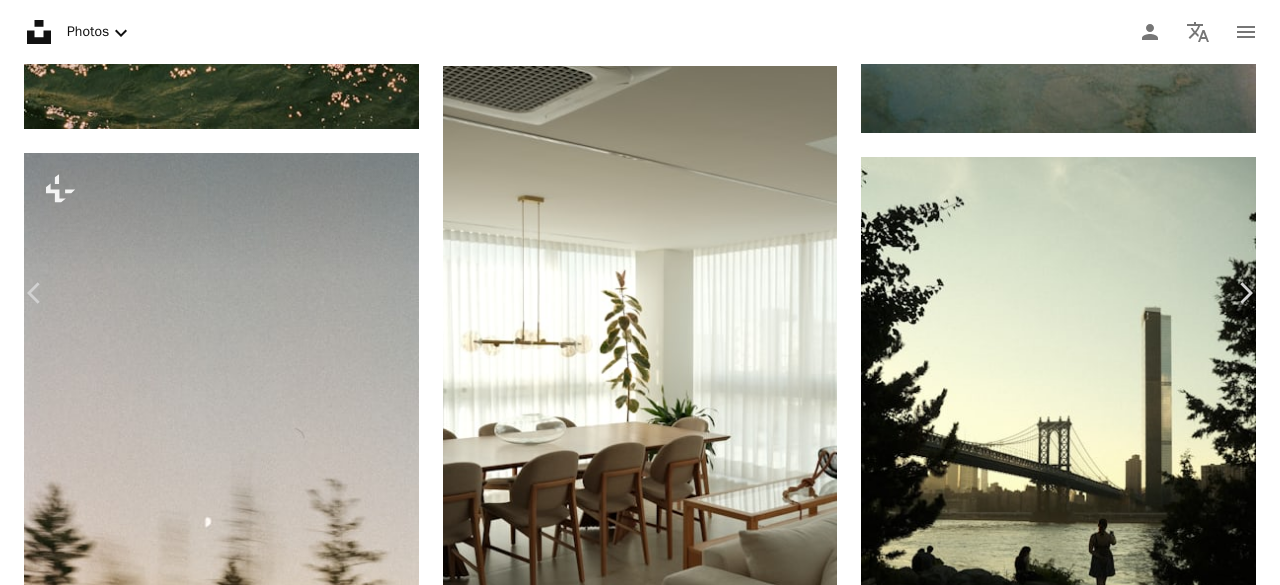 scroll, scrollTop: 119, scrollLeft: 0, axis: vertical 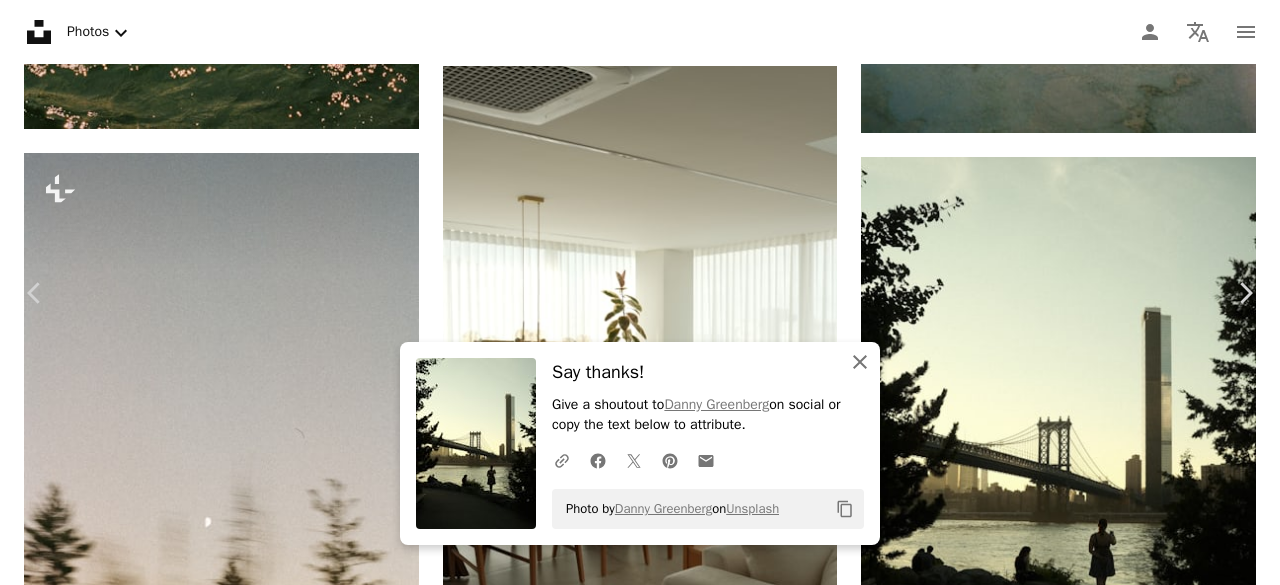 click on "An X shape" 